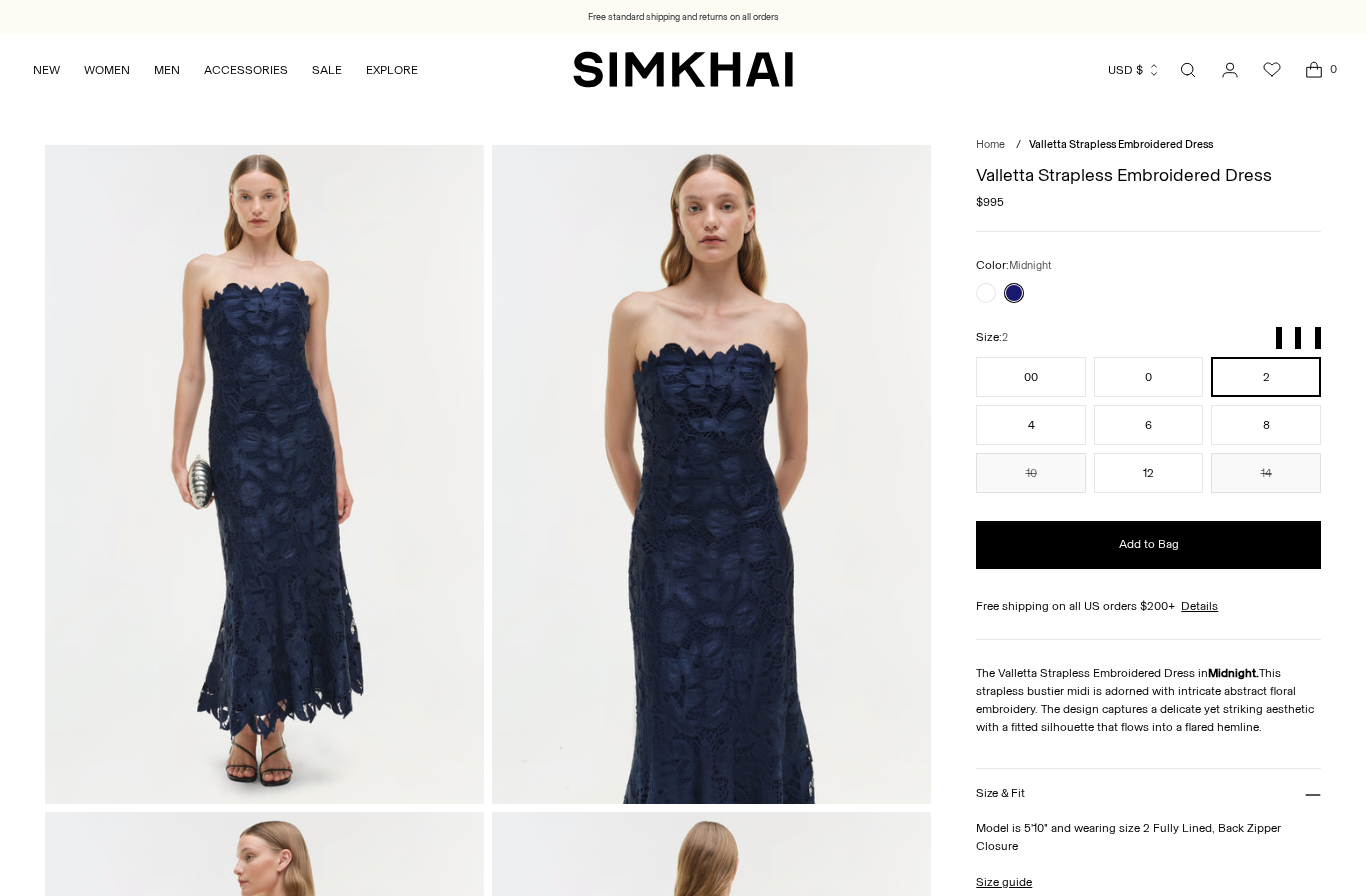 scroll, scrollTop: 0, scrollLeft: 0, axis: both 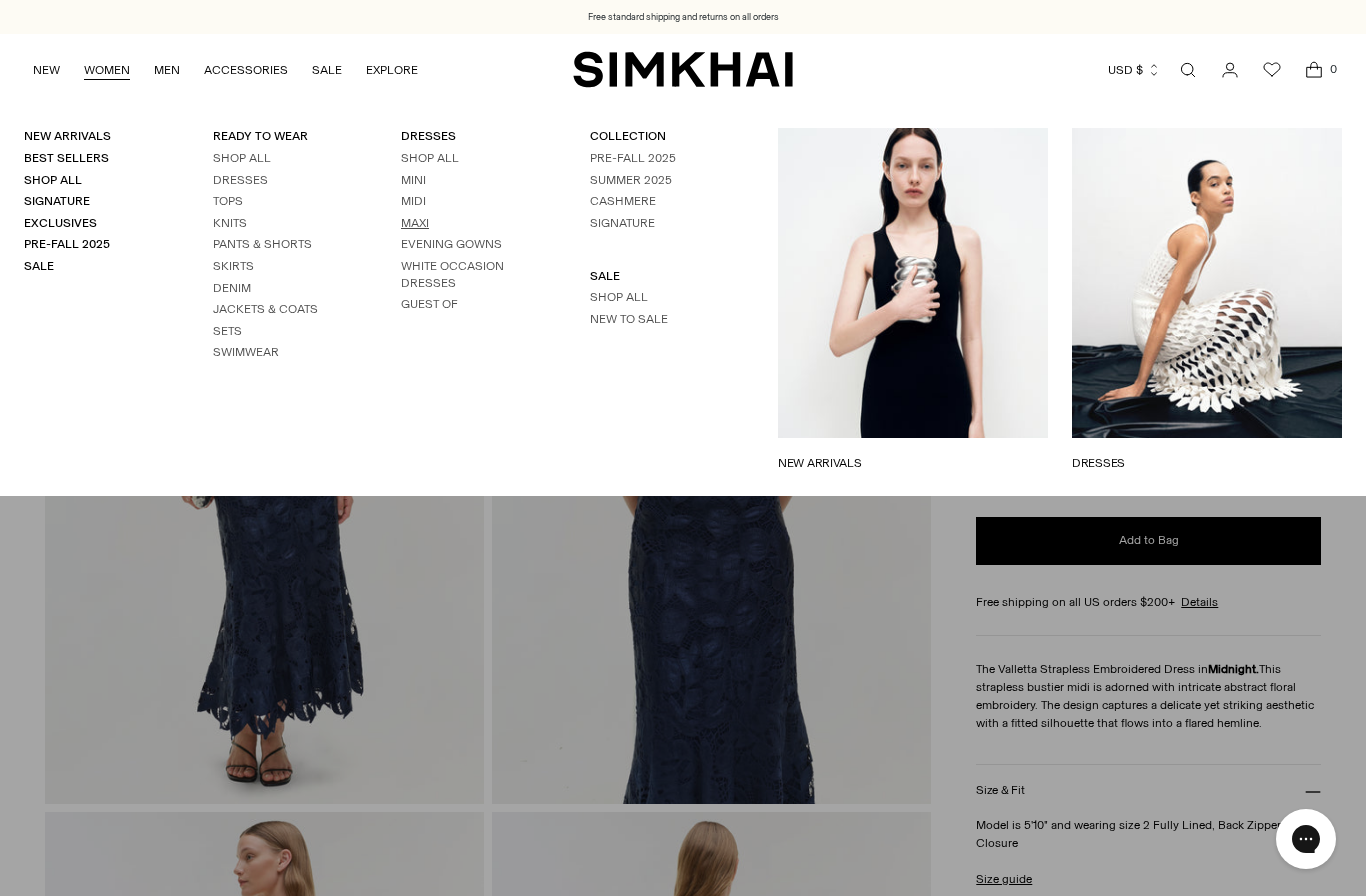click on "Maxi" at bounding box center [415, 223] 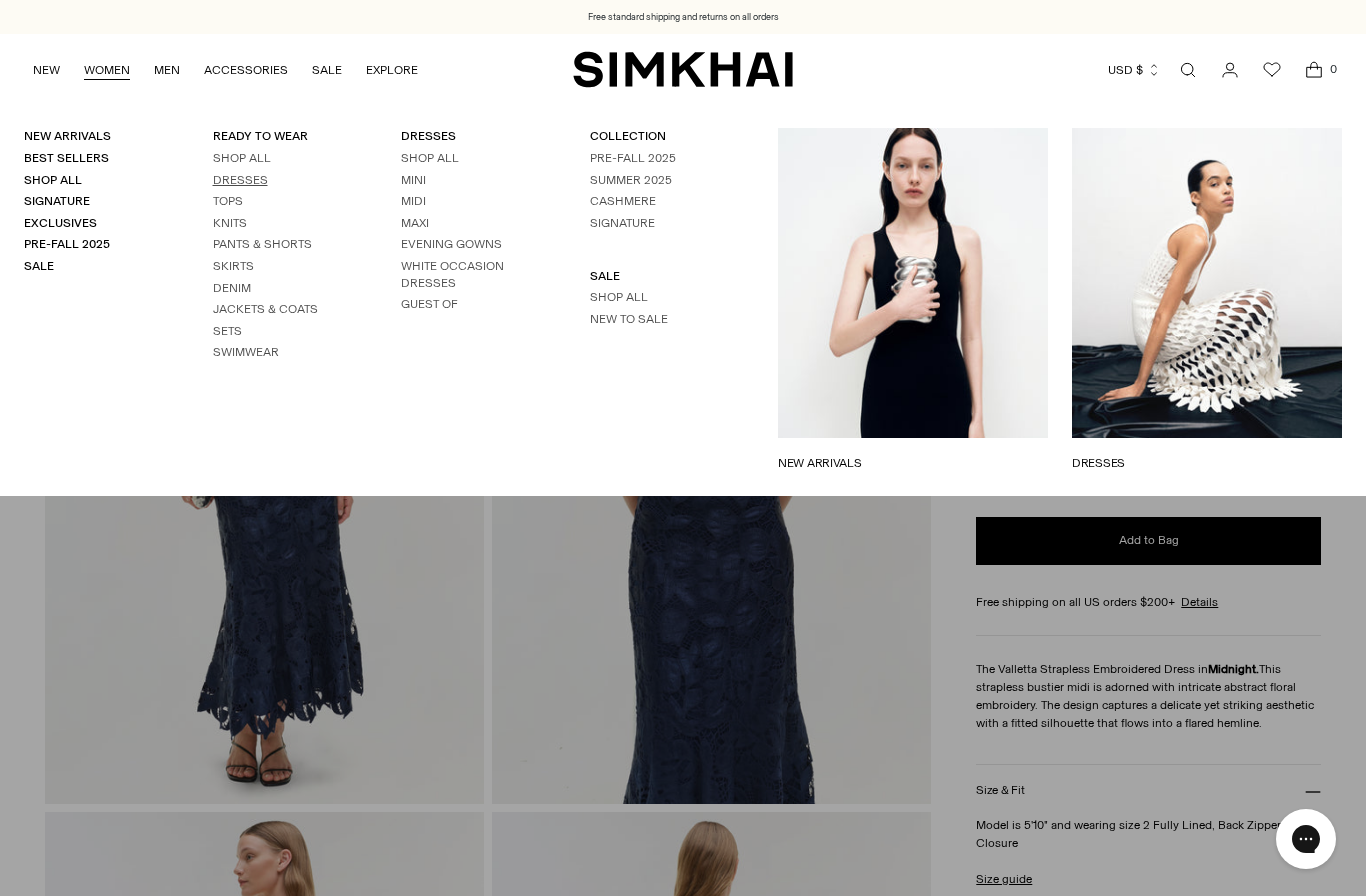 click on "Dresses" at bounding box center [240, 180] 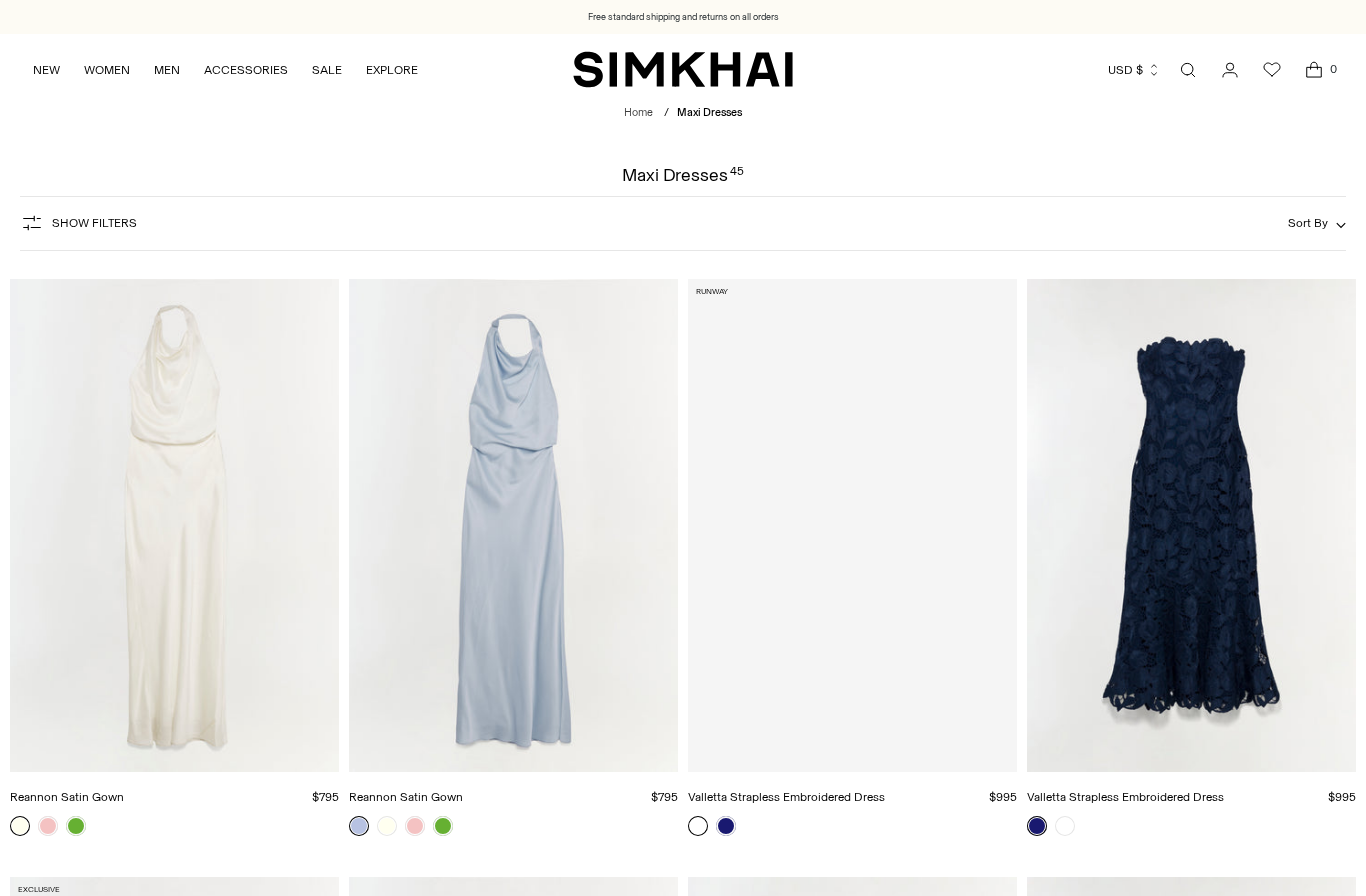 scroll, scrollTop: 0, scrollLeft: 0, axis: both 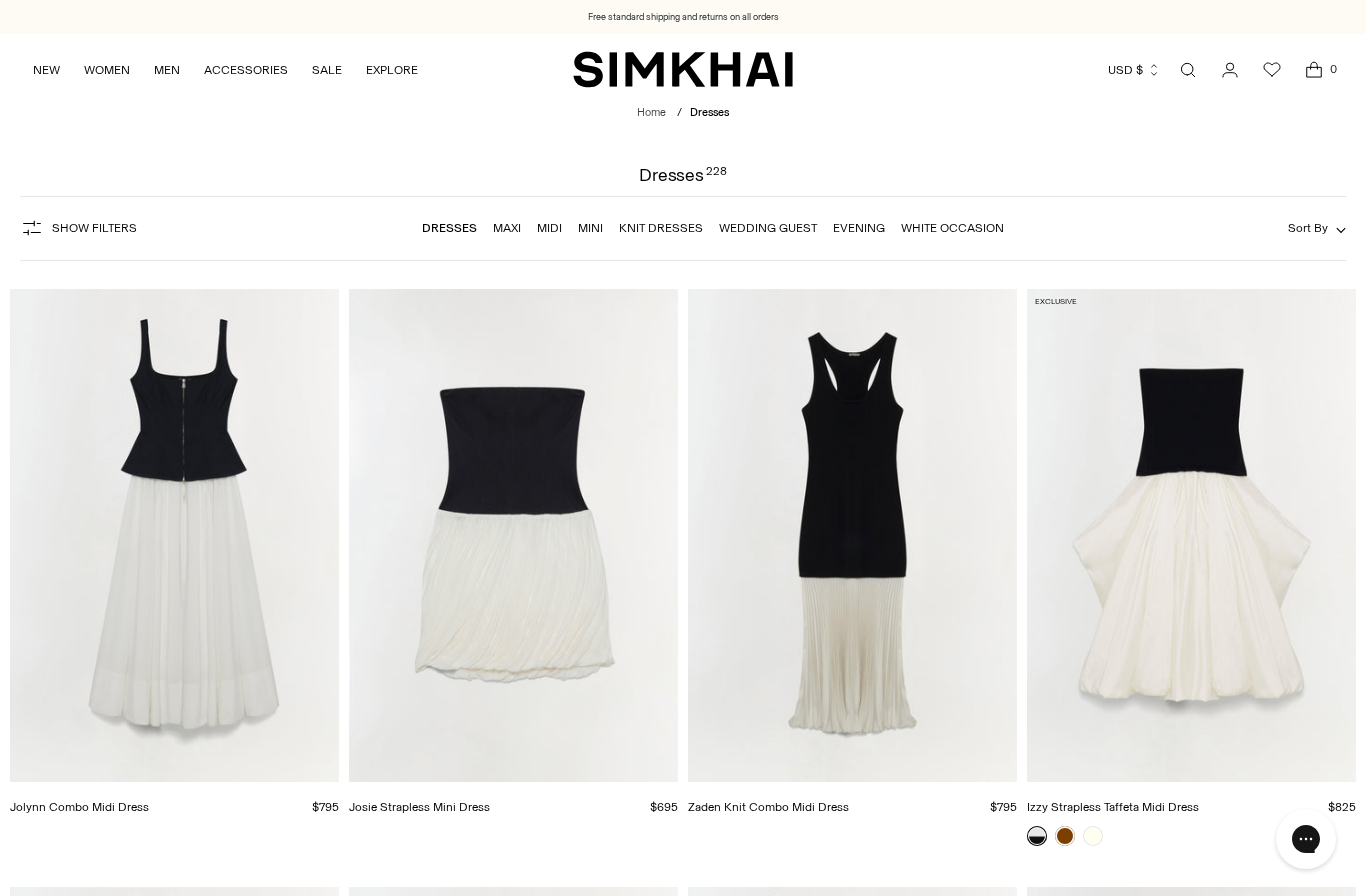 click on "Maxi" at bounding box center (507, 228) 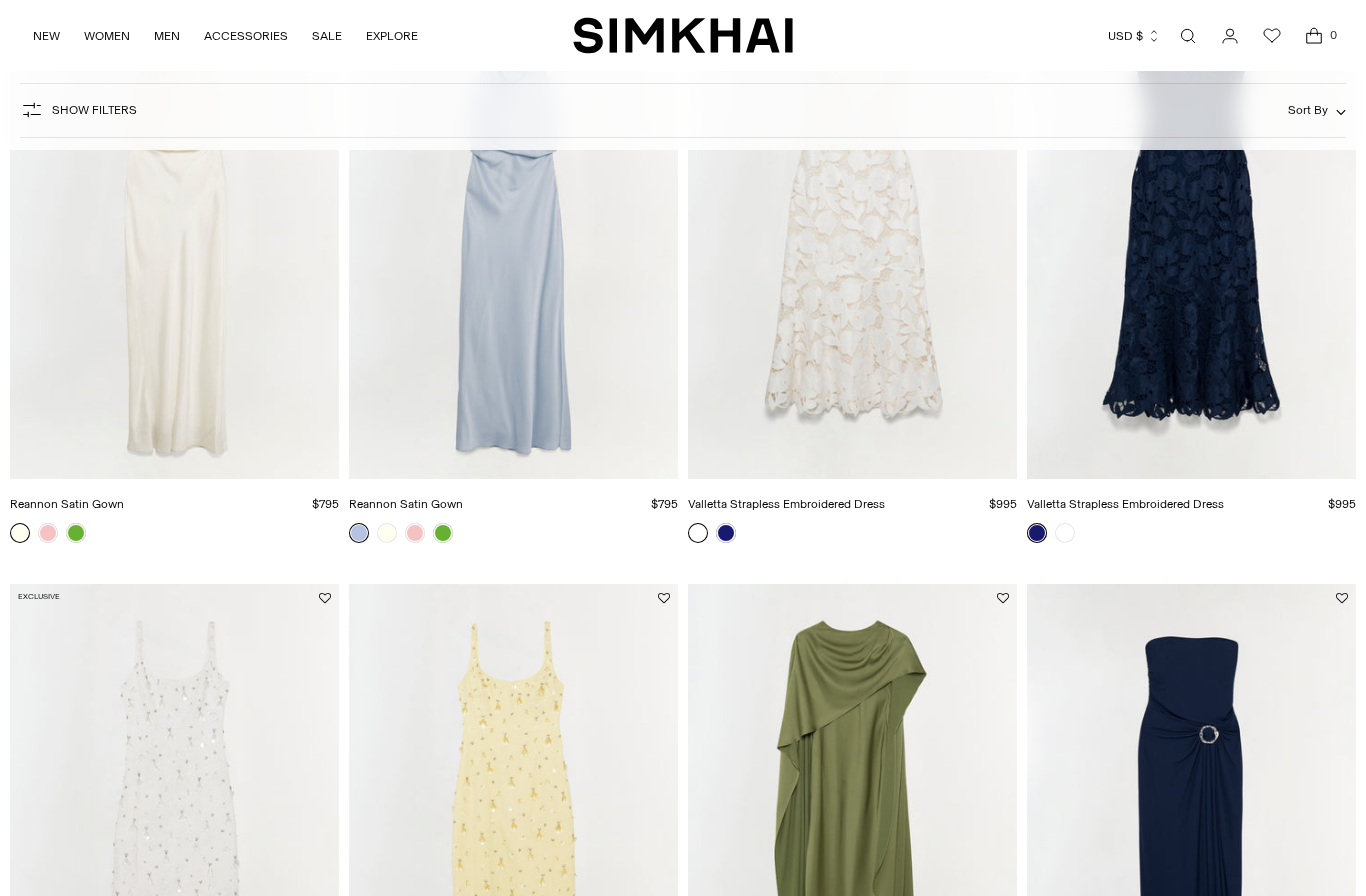 scroll, scrollTop: 1847, scrollLeft: 0, axis: vertical 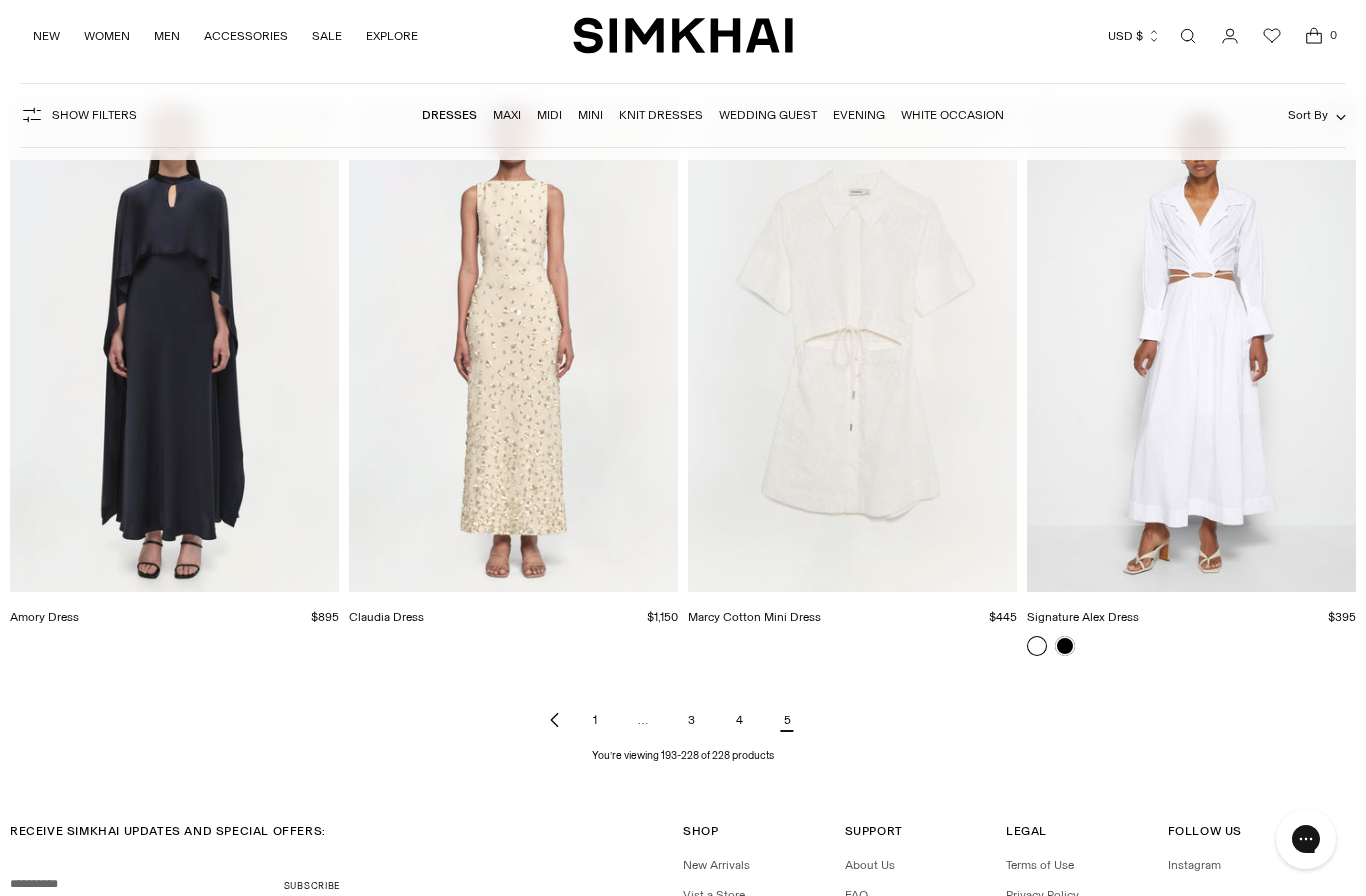 click on "4" at bounding box center [739, 720] 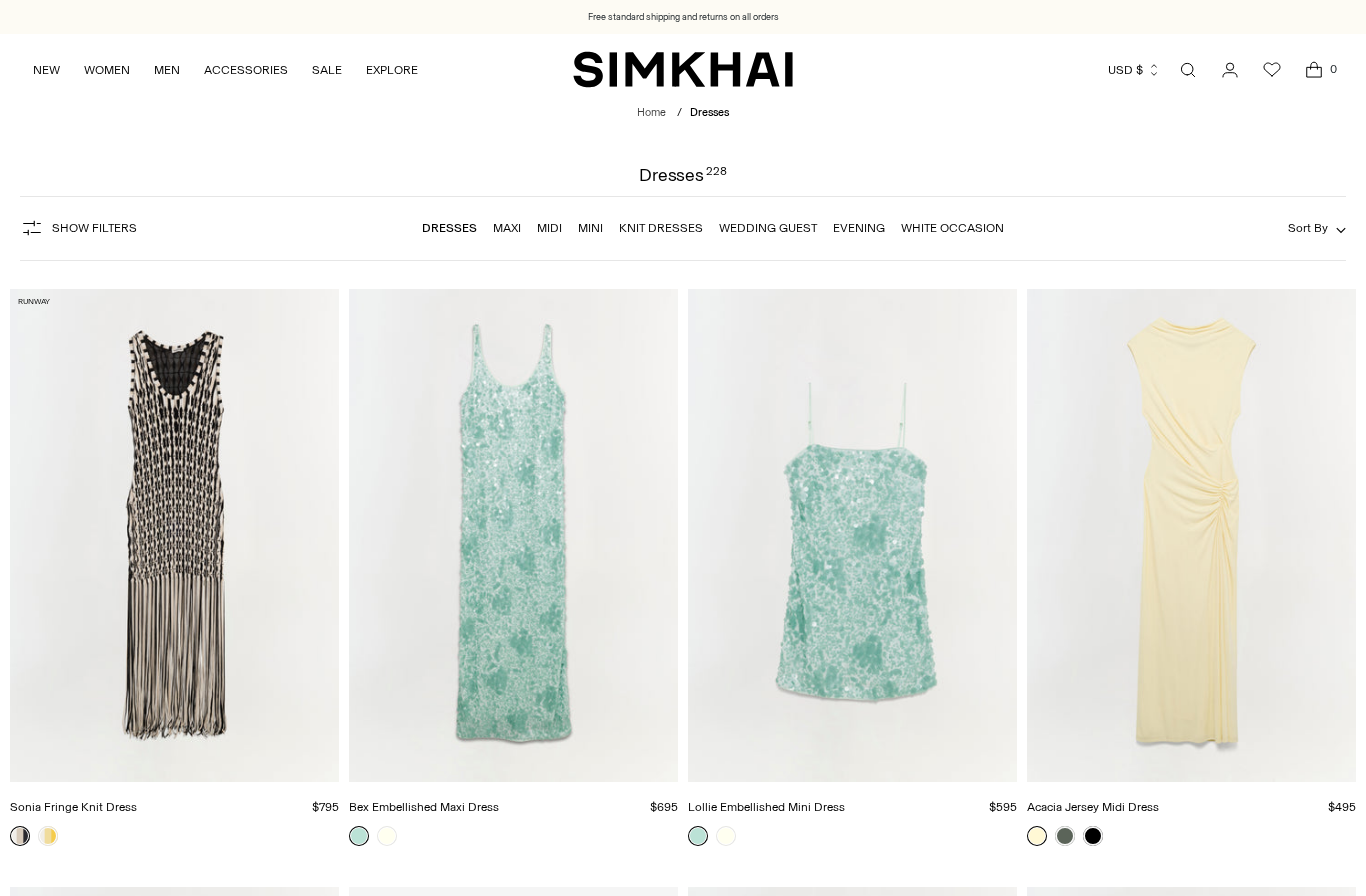 scroll, scrollTop: 0, scrollLeft: 0, axis: both 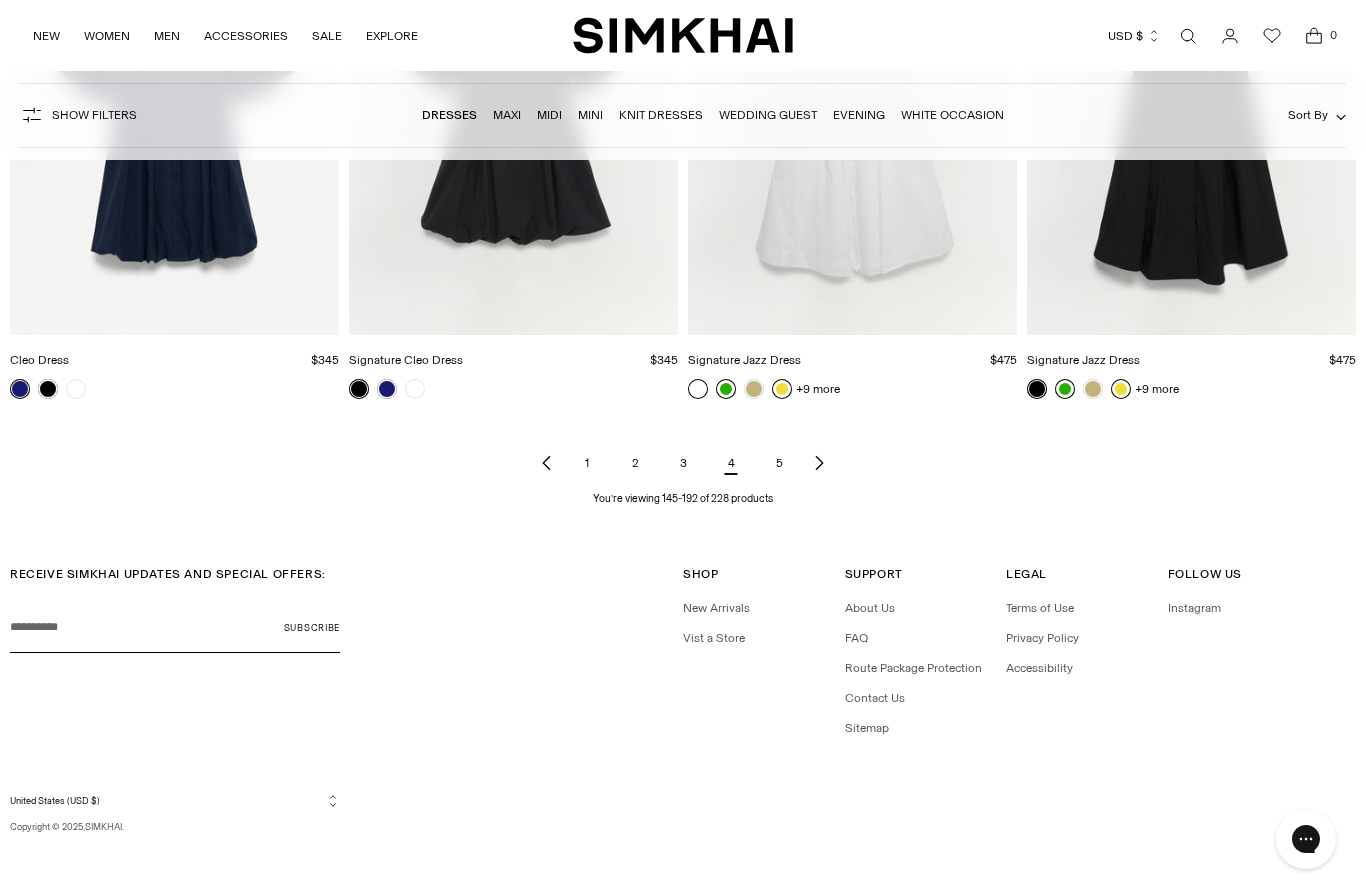 click on "3" at bounding box center (683, 463) 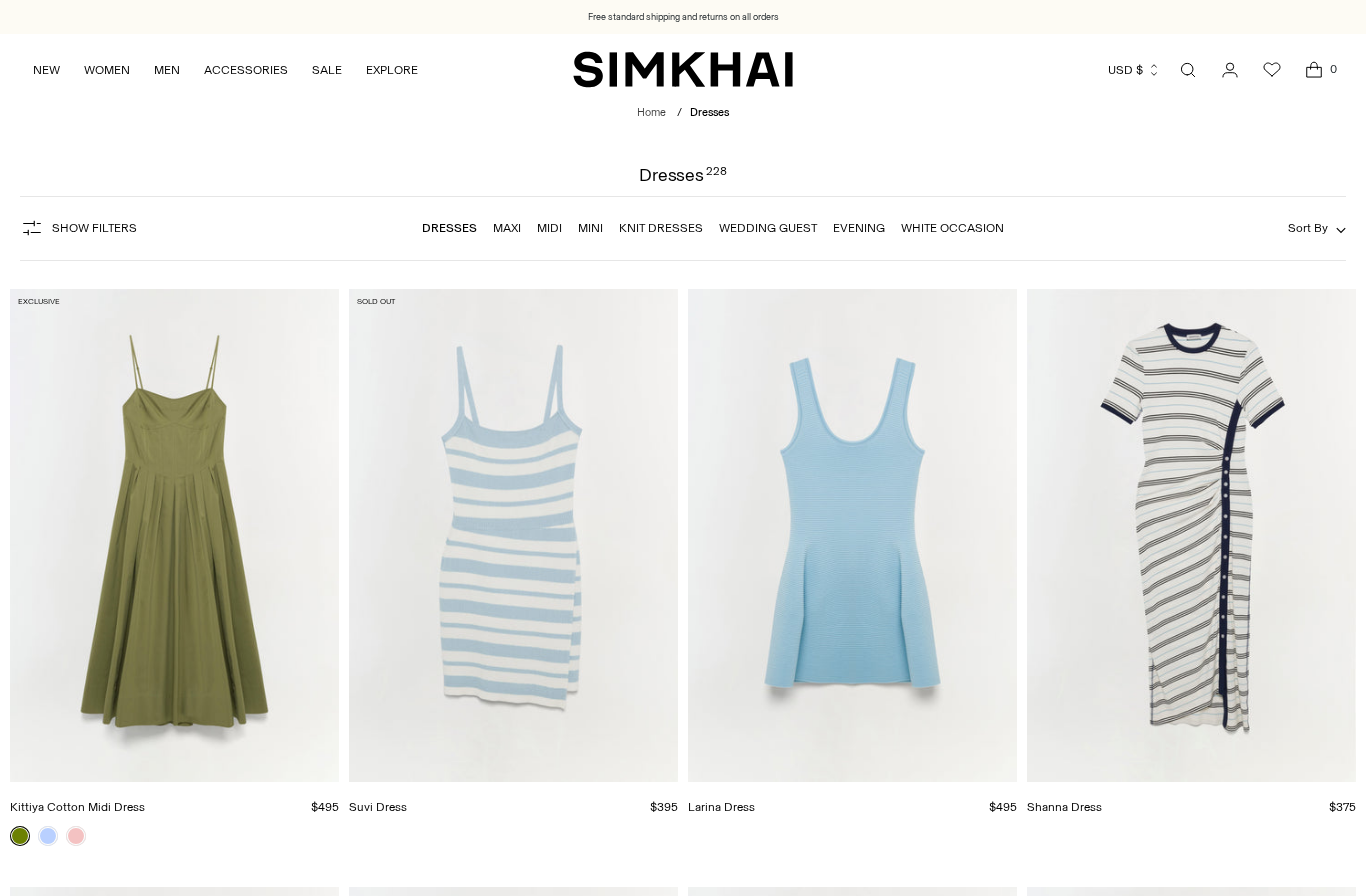 scroll, scrollTop: 0, scrollLeft: 0, axis: both 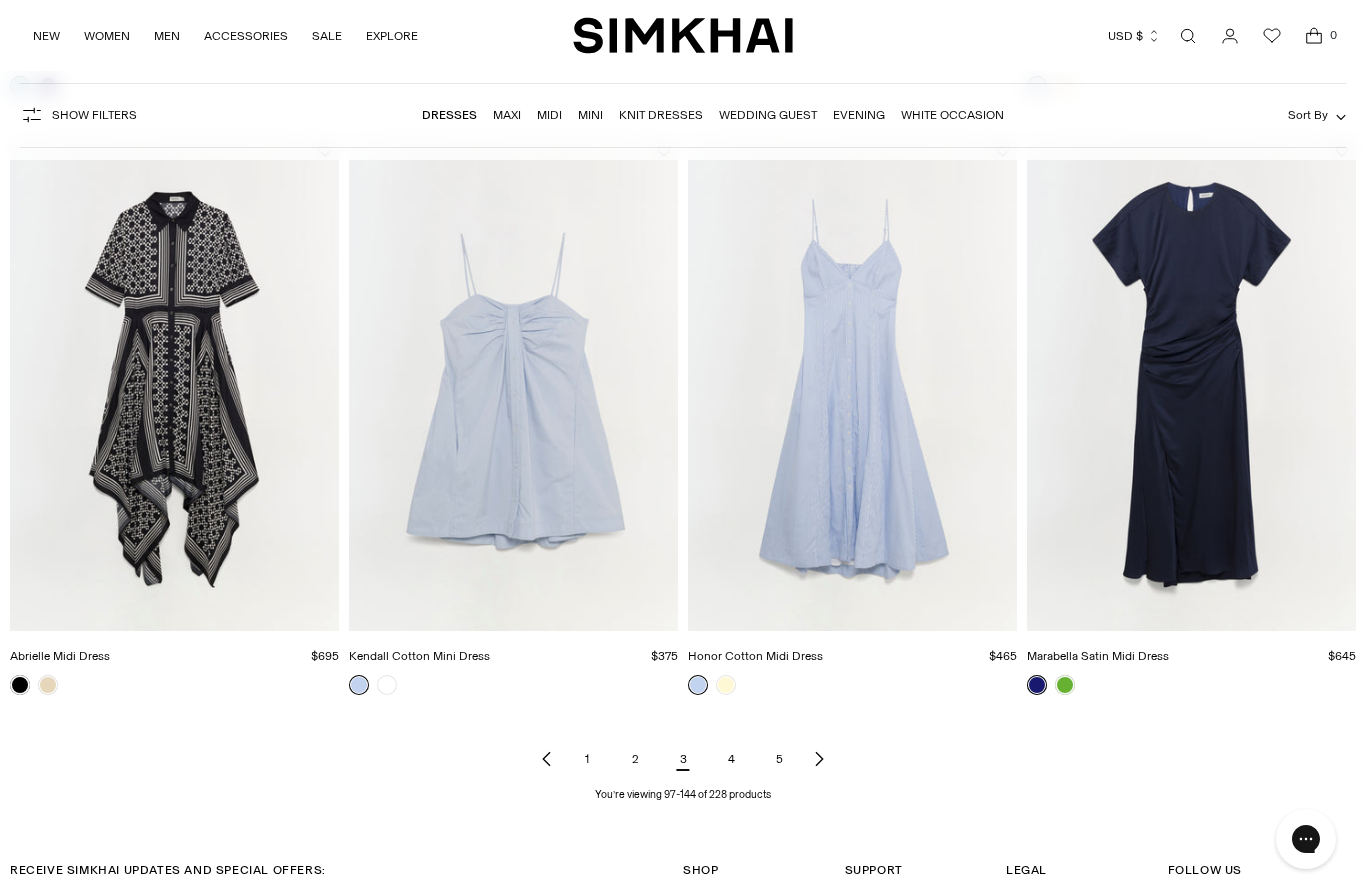 click on "2" at bounding box center [635, 759] 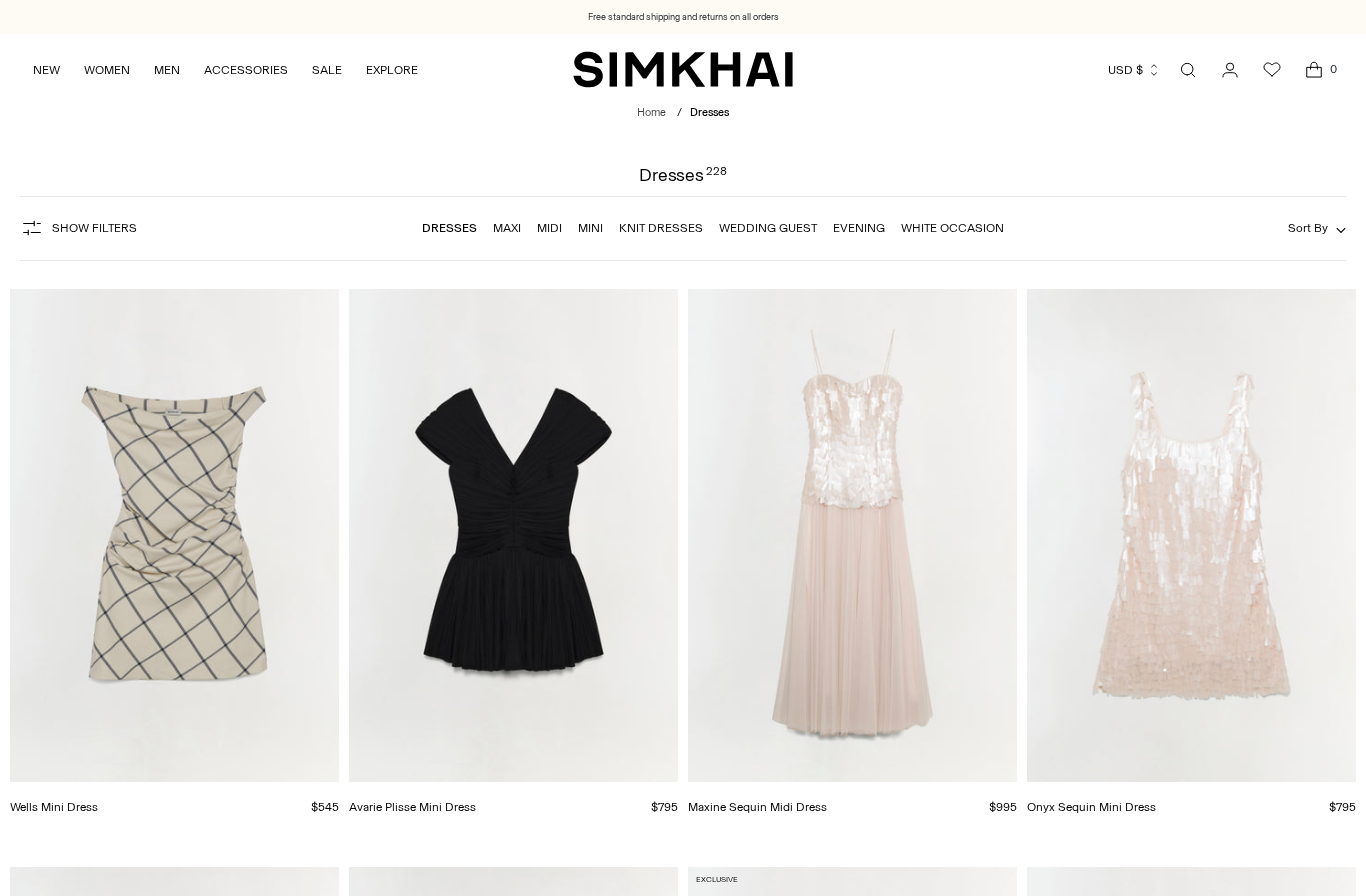 scroll, scrollTop: 0, scrollLeft: 0, axis: both 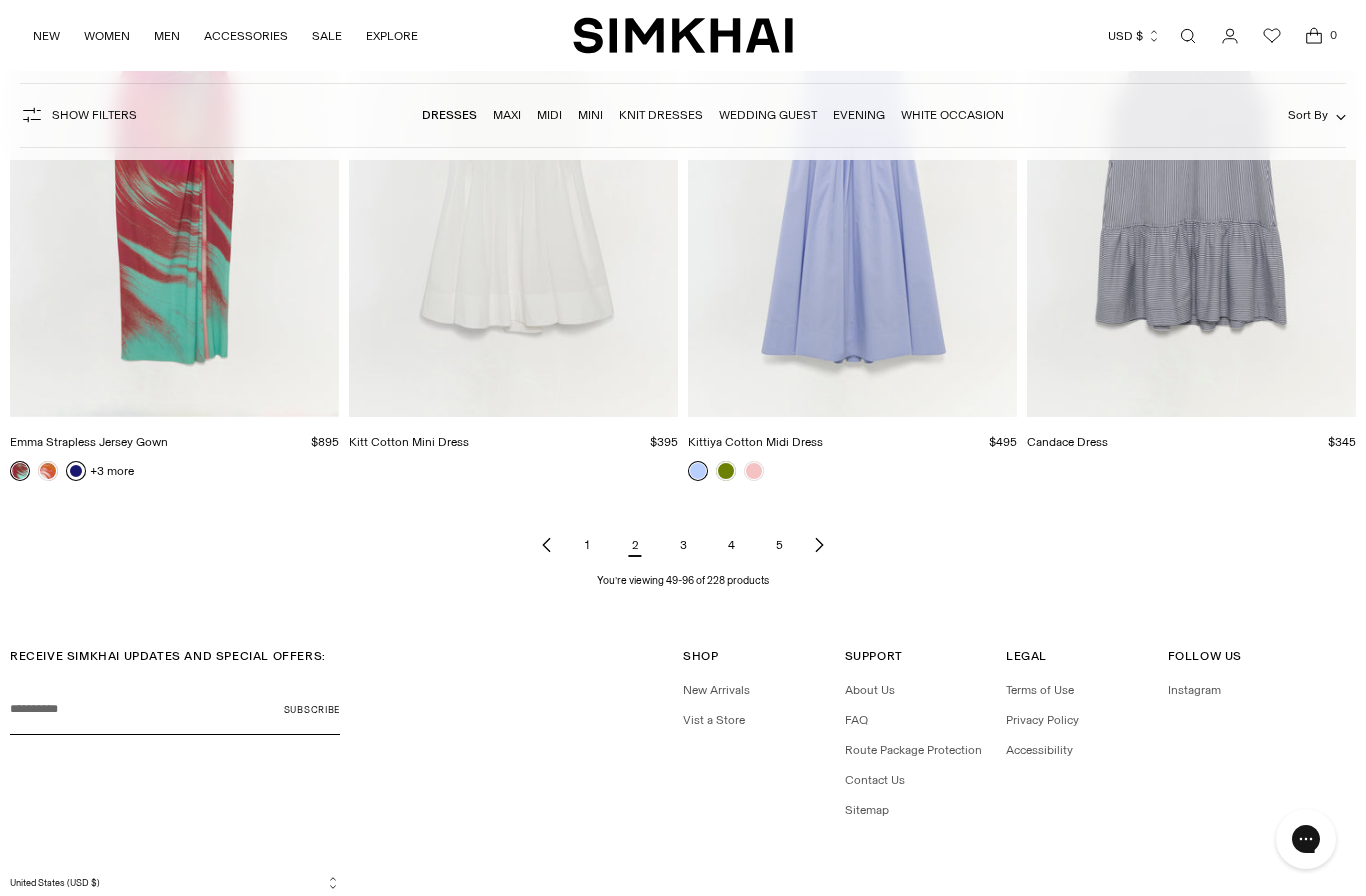 click on "Follow Us
Follow Us
Instagram" at bounding box center (1249, 743) 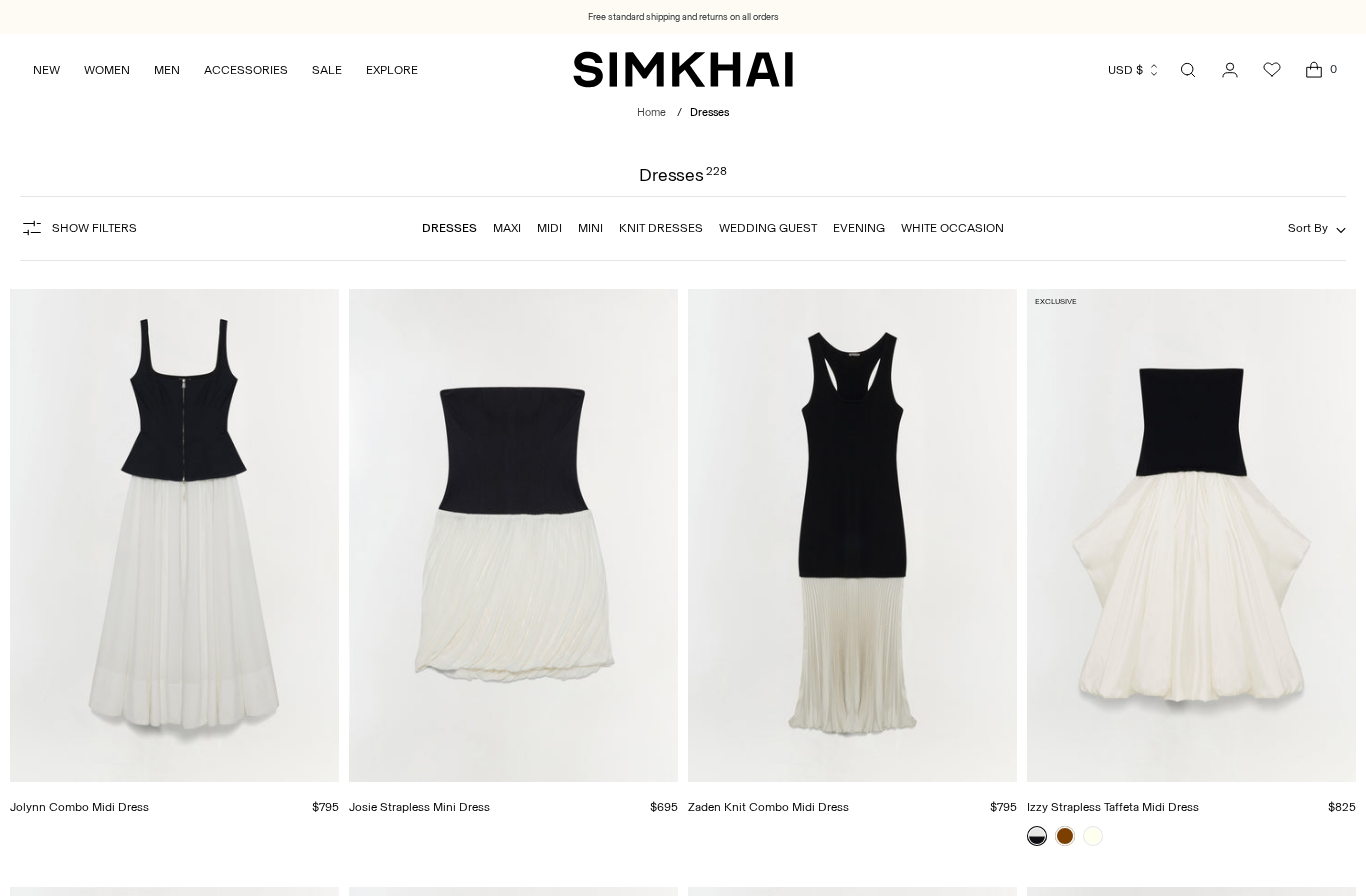 scroll, scrollTop: 366, scrollLeft: 0, axis: vertical 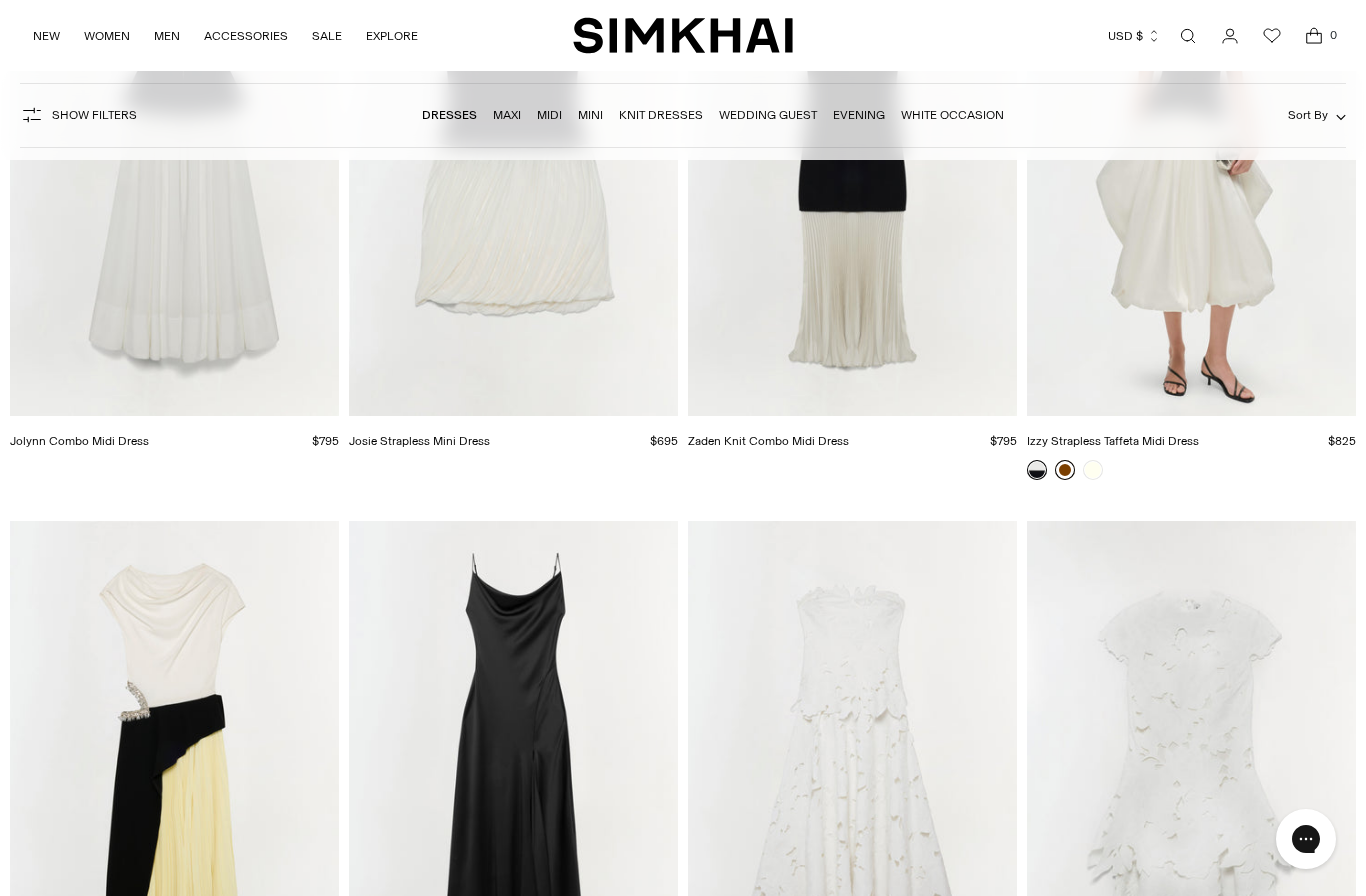 click at bounding box center [1065, 470] 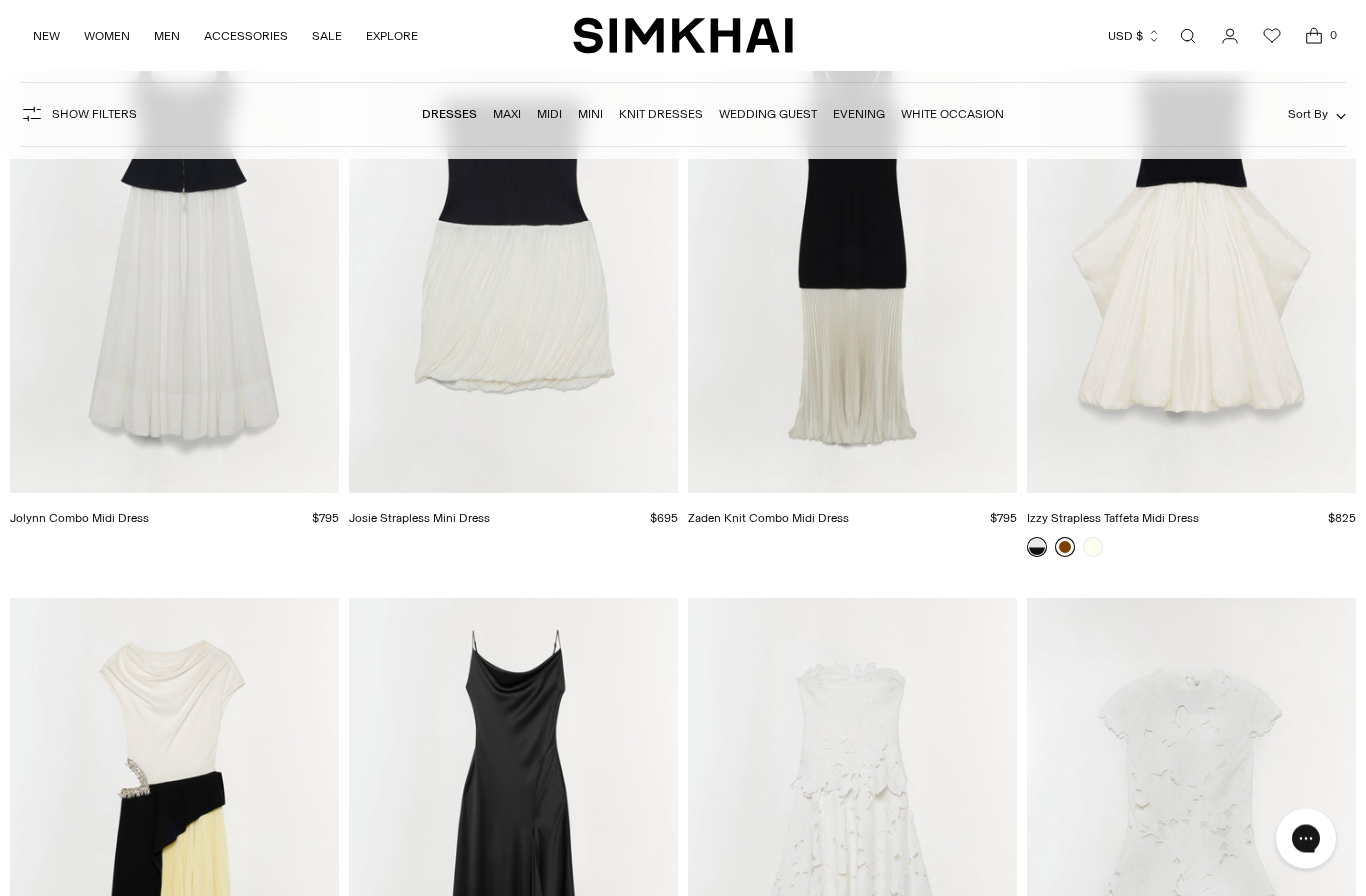 scroll, scrollTop: 0, scrollLeft: 0, axis: both 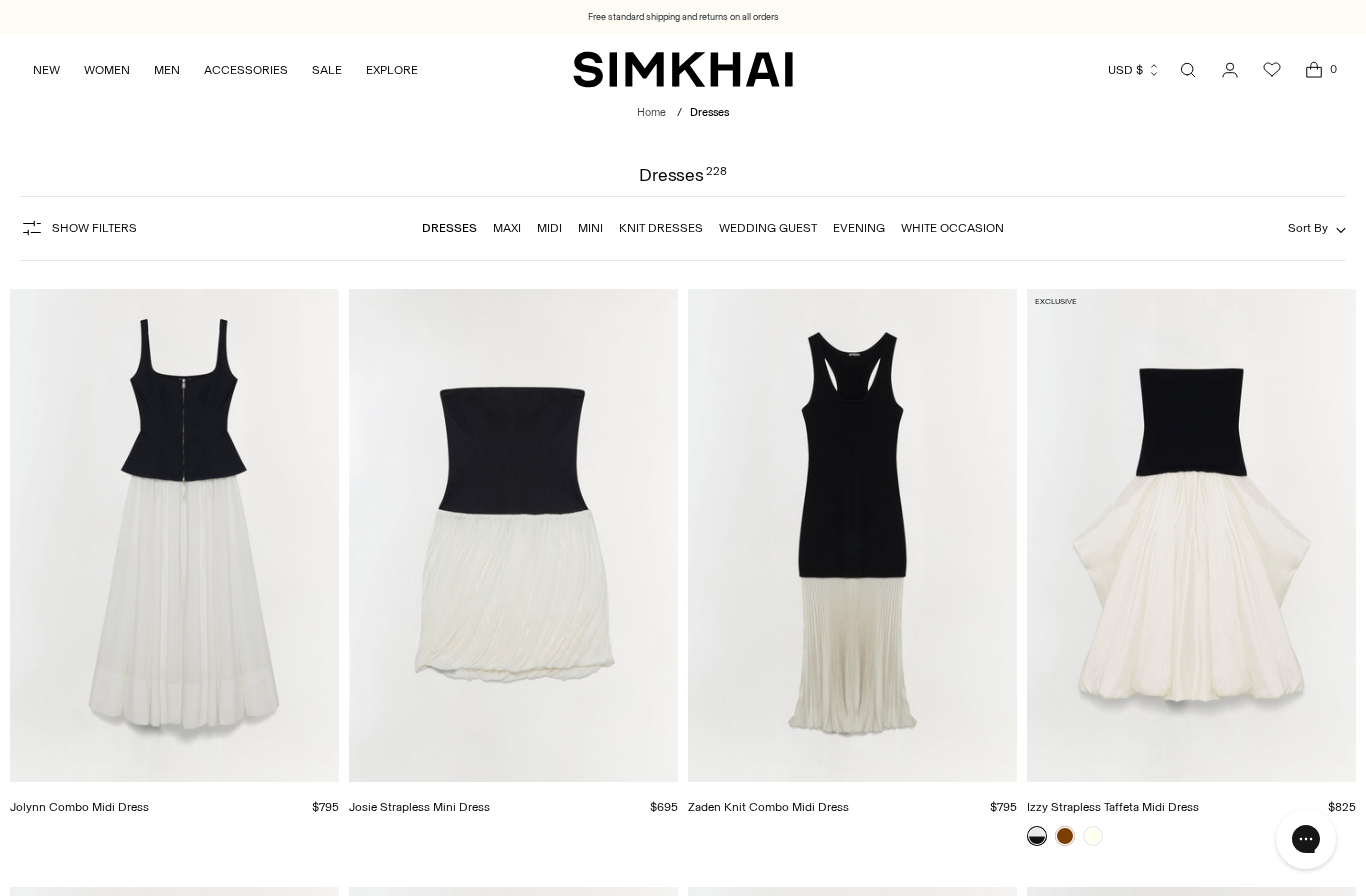 click on "Show Filters" at bounding box center (78, 228) 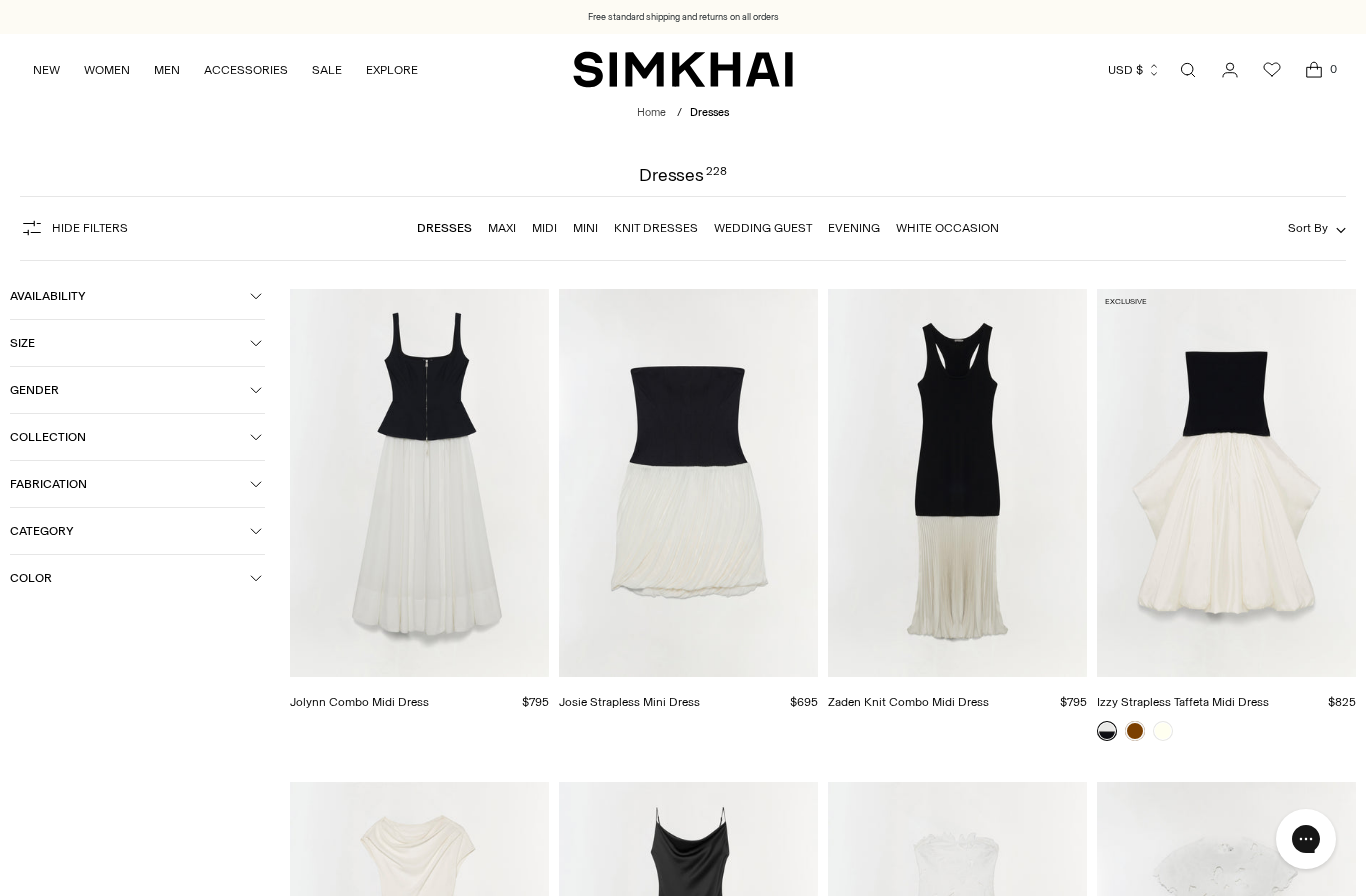 click on "Color" at bounding box center (137, 296) 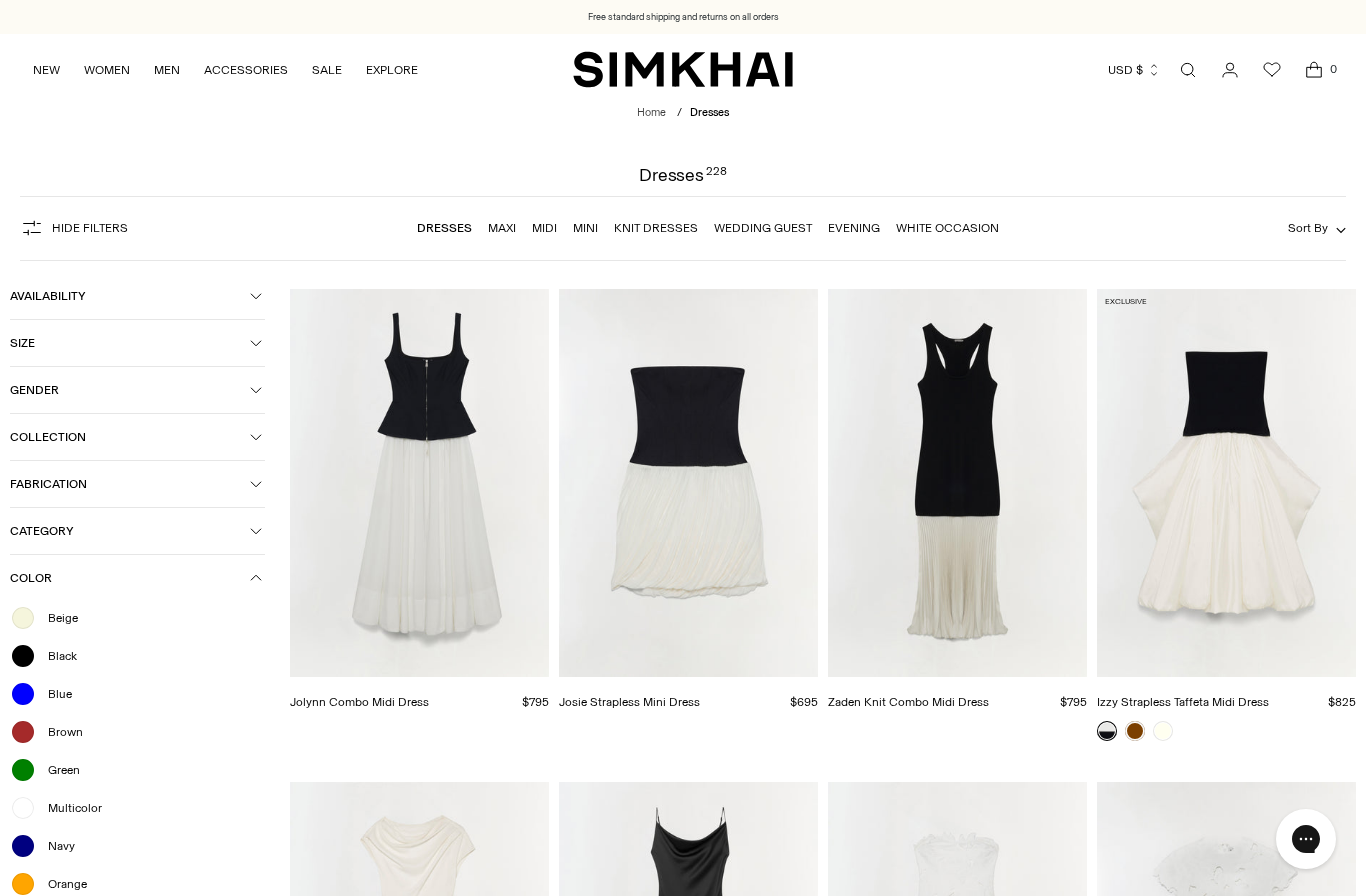 click at bounding box center [23, 694] 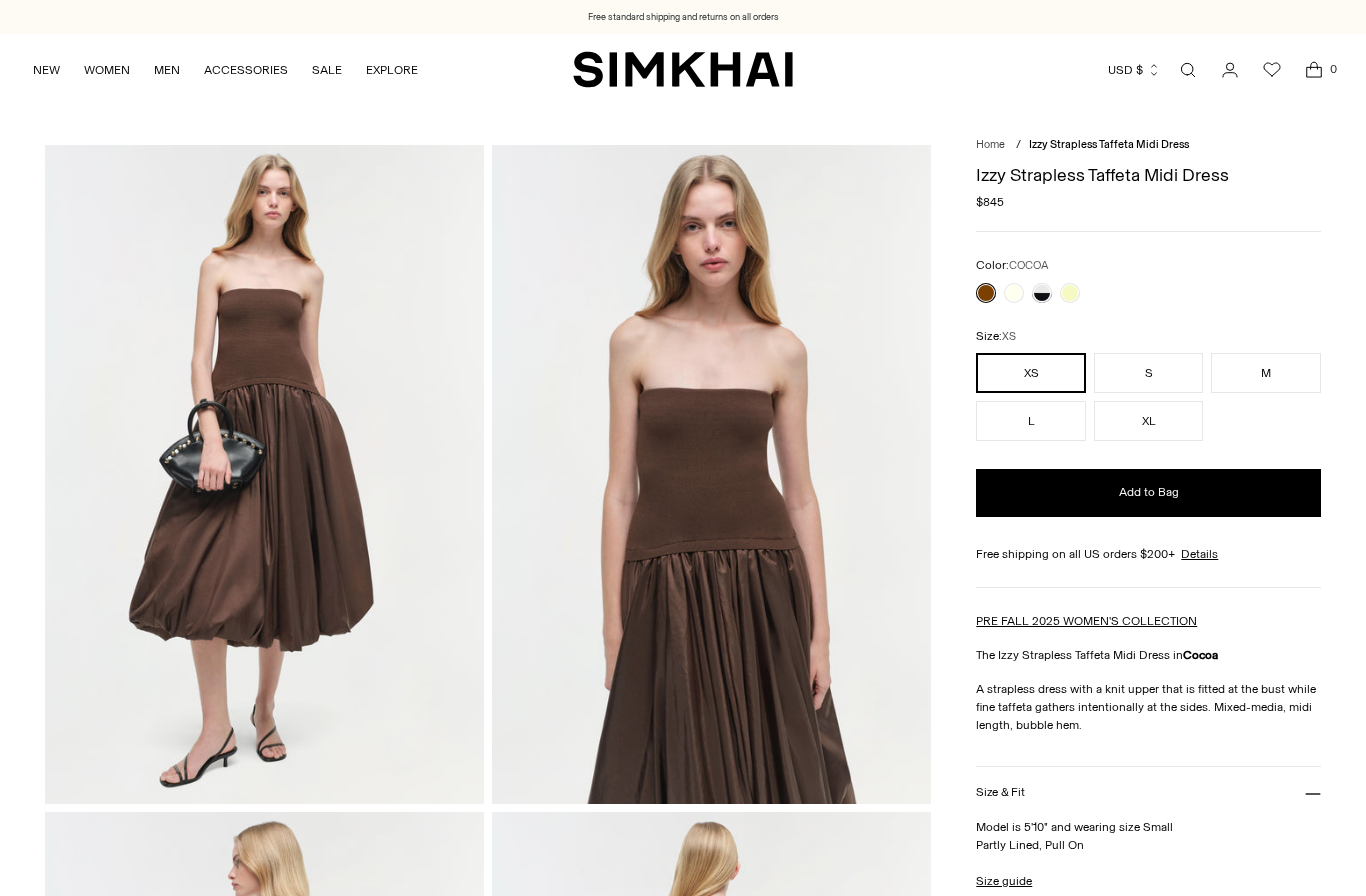 scroll, scrollTop: 0, scrollLeft: 0, axis: both 